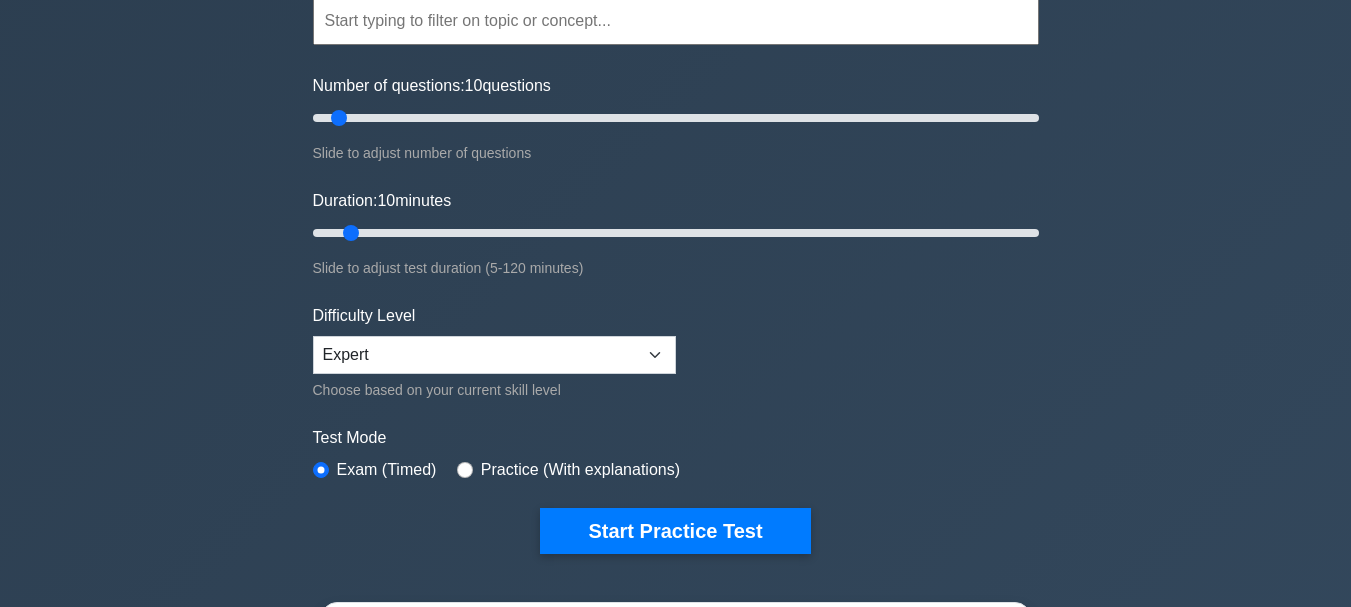 scroll, scrollTop: 600, scrollLeft: 0, axis: vertical 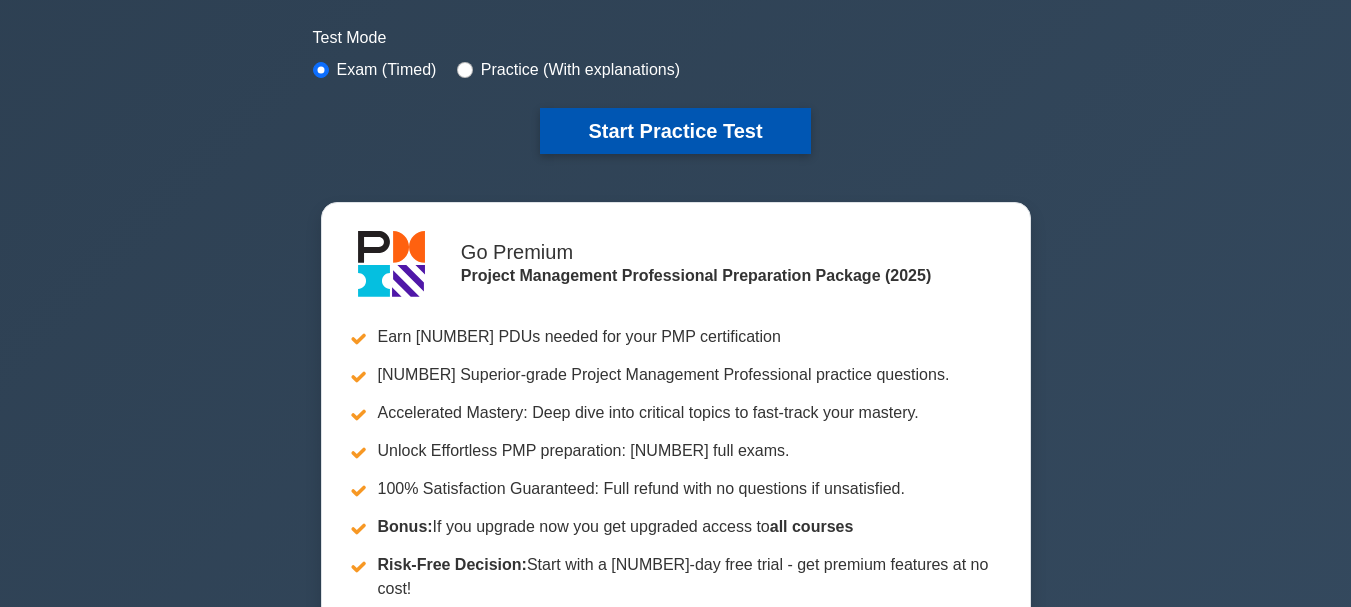 click on "Start Practice Test" at bounding box center (675, 131) 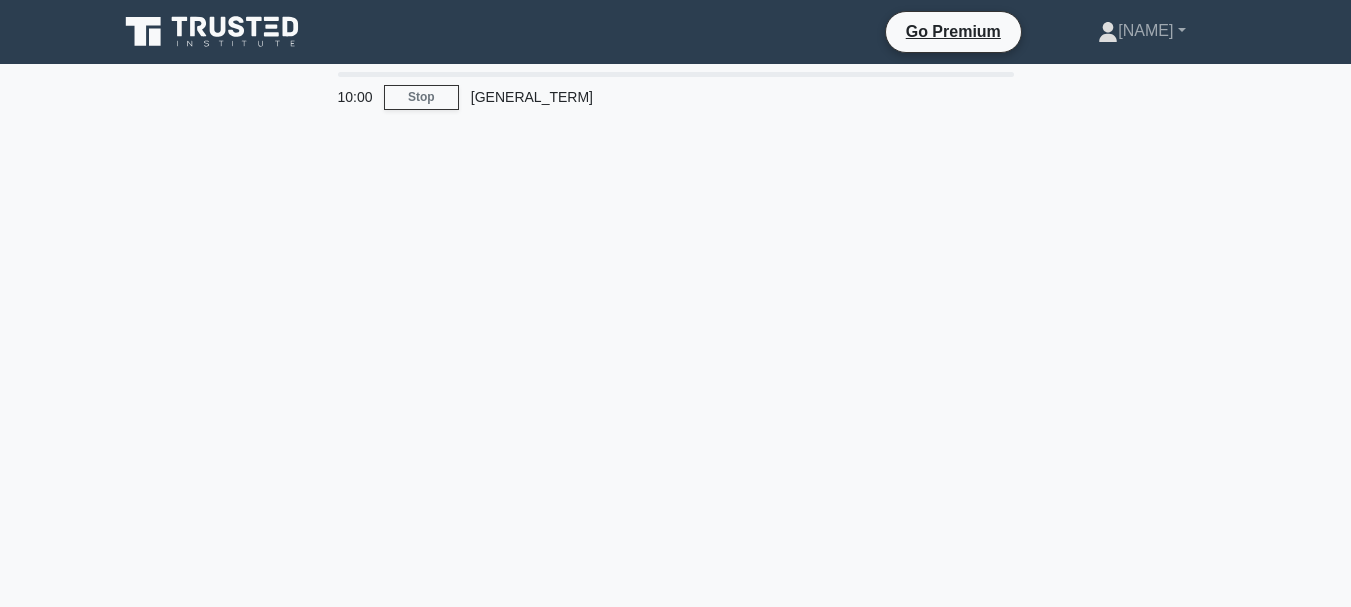 scroll, scrollTop: 0, scrollLeft: 0, axis: both 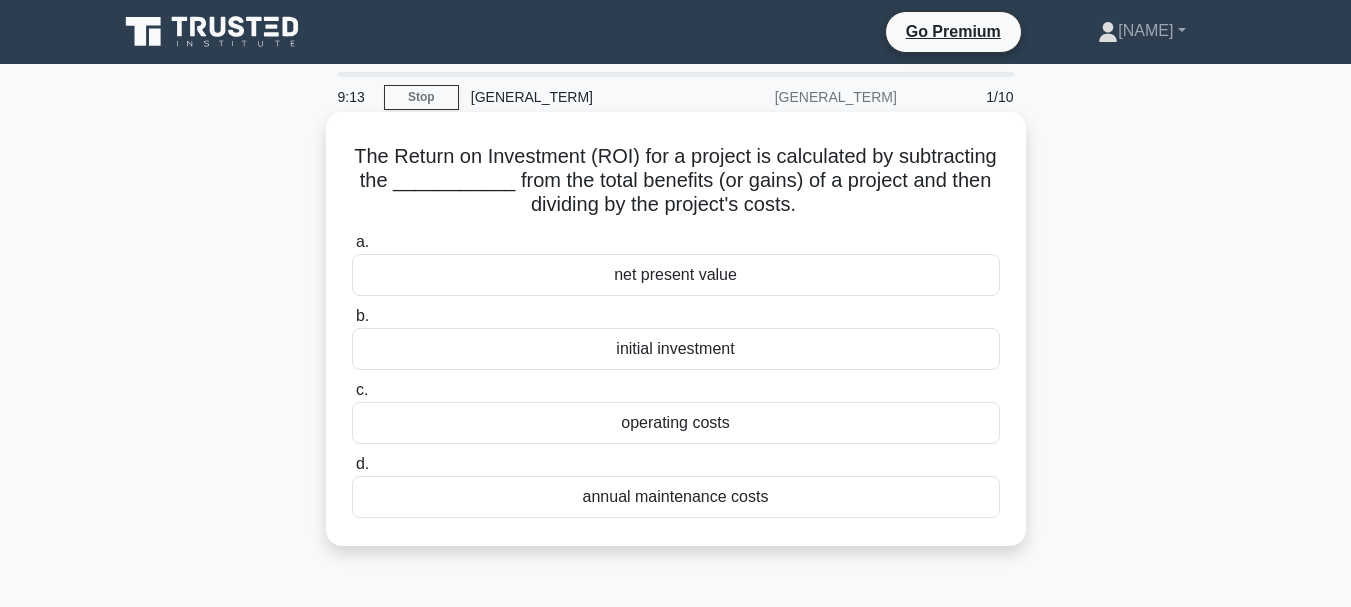 click on "operating costs" at bounding box center [676, 423] 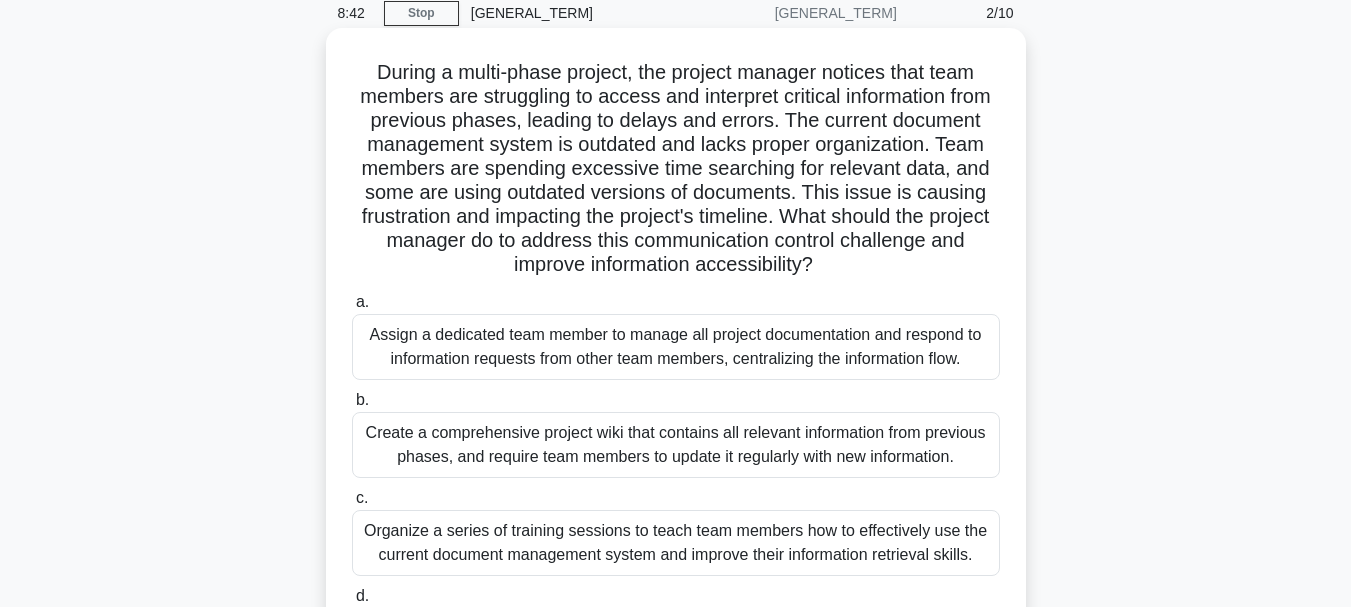 scroll, scrollTop: 200, scrollLeft: 0, axis: vertical 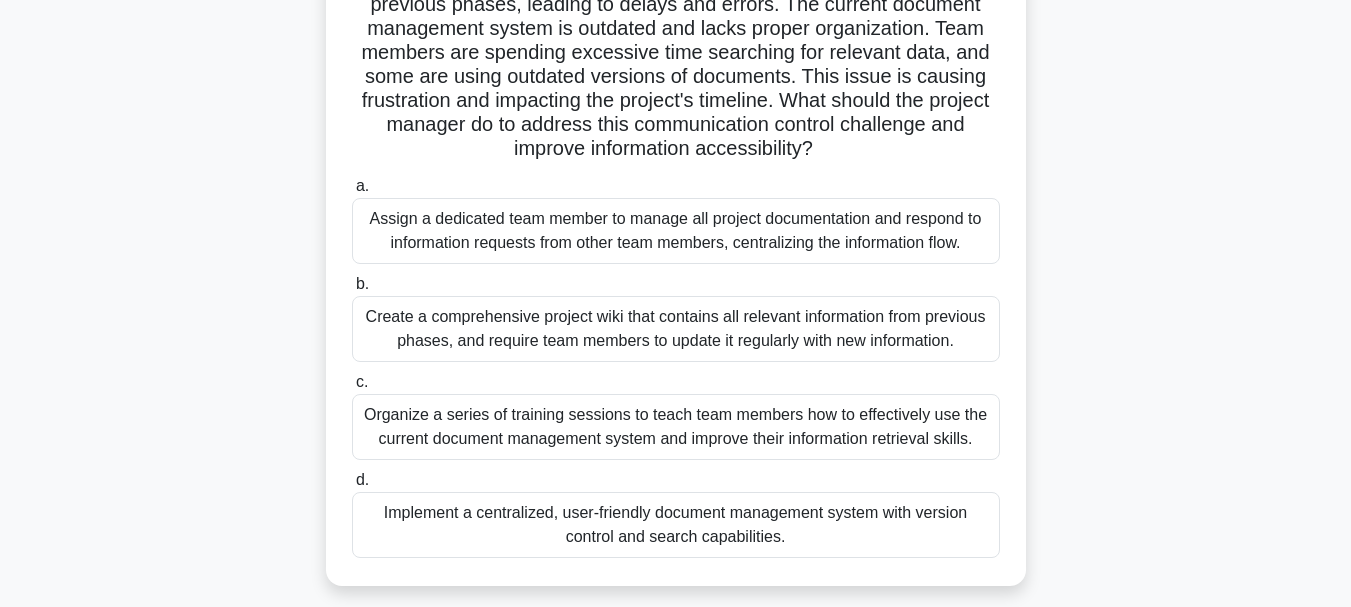 click on "Implement a centralized, user-friendly document management system with version control and search capabilities." at bounding box center (676, 525) 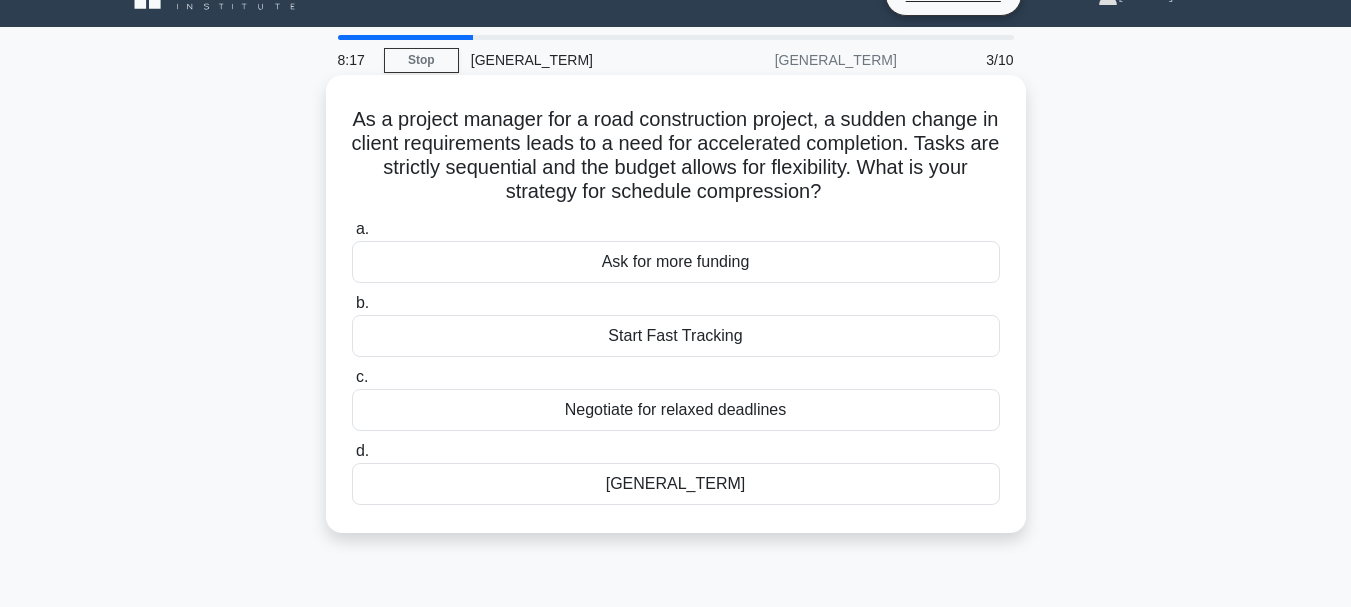 scroll, scrollTop: 0, scrollLeft: 0, axis: both 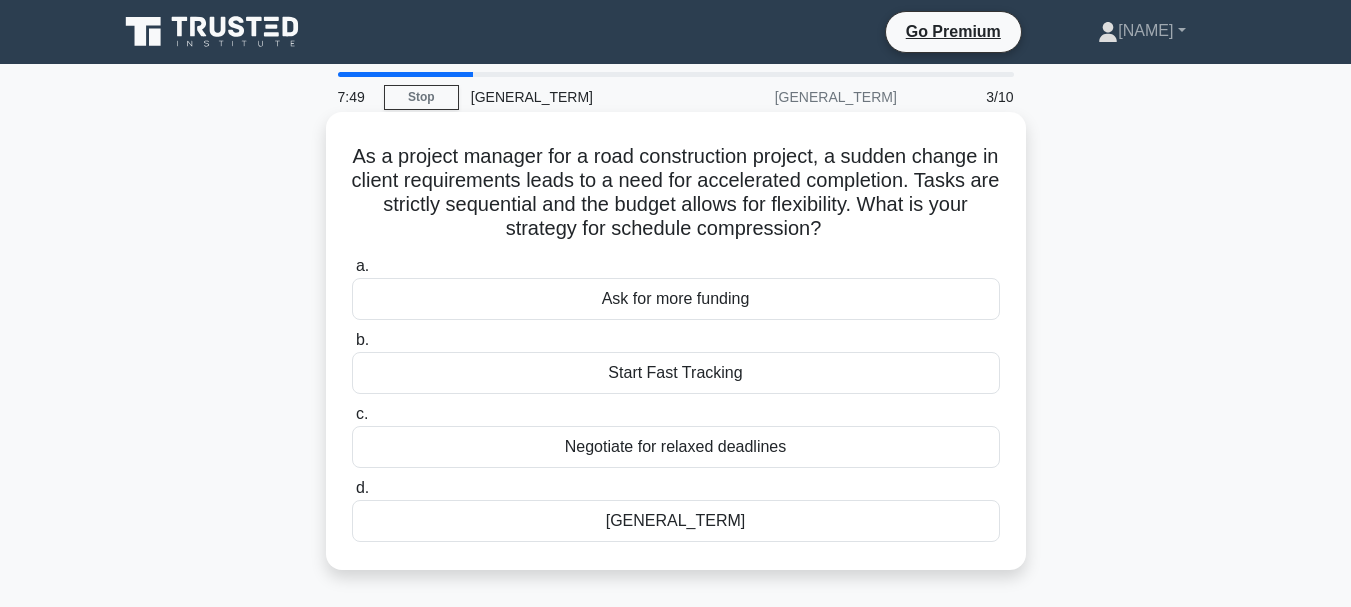 click on "Start Fast Tracking" at bounding box center (676, 373) 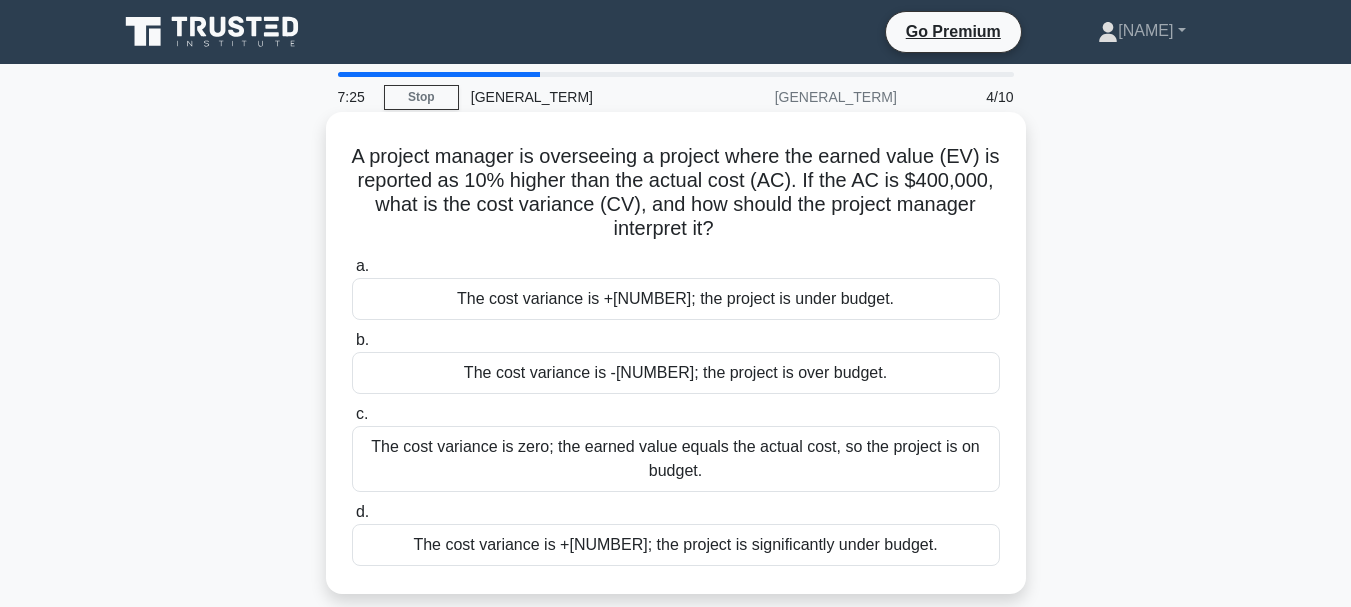 click on "The cost variance is +$40,000; the project is under budget." at bounding box center (676, 299) 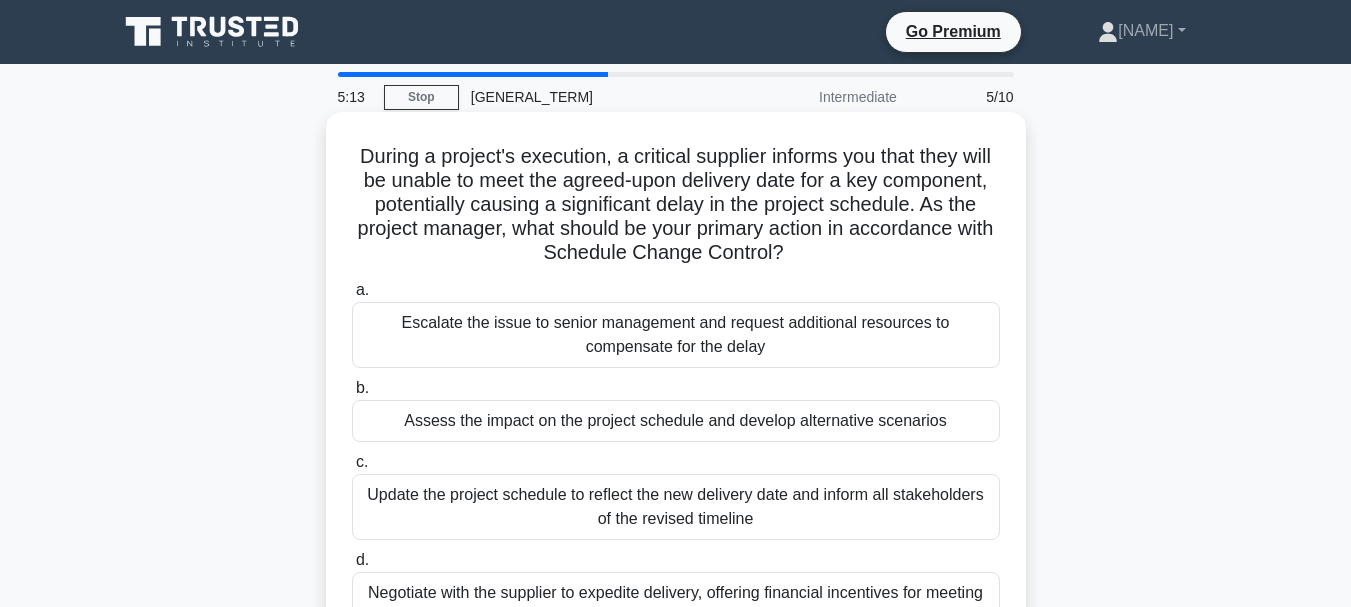 click on "a.
Escalate the issue to senior management and request additional resources to compensate for the delay
b.
Assess the impact on the project schedule and develop alternative scenarios
c. d." at bounding box center (676, 458) 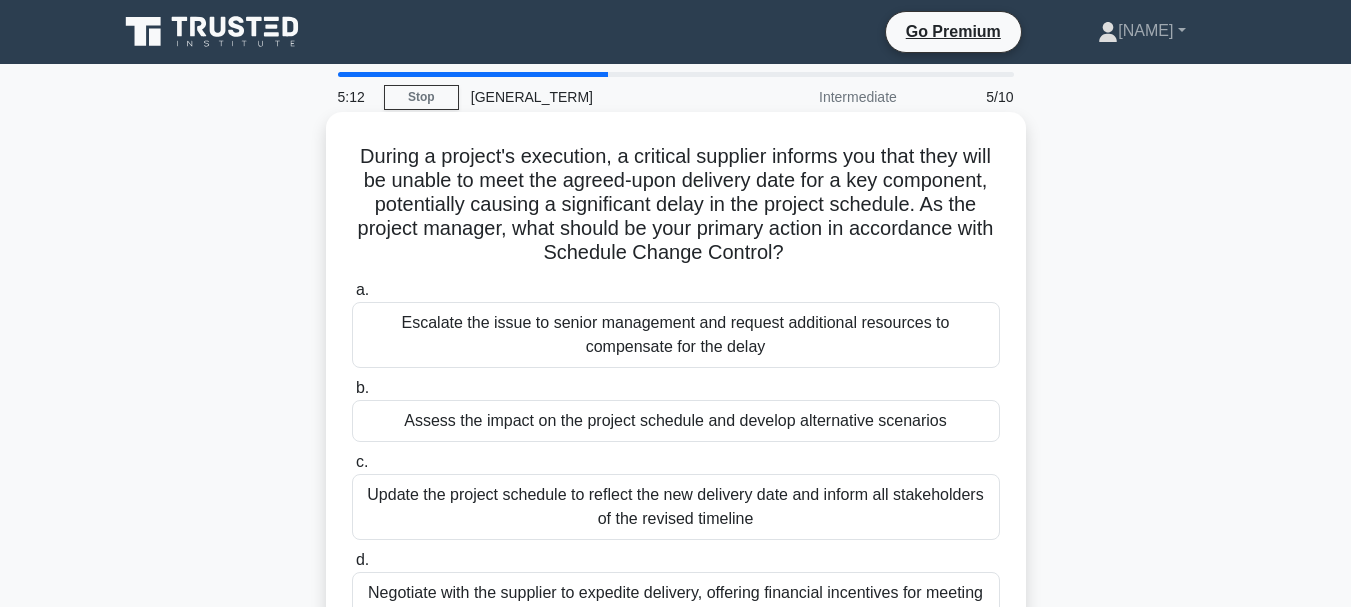 click on "Assess the impact on the project schedule and develop alternative scenarios" at bounding box center (676, 421) 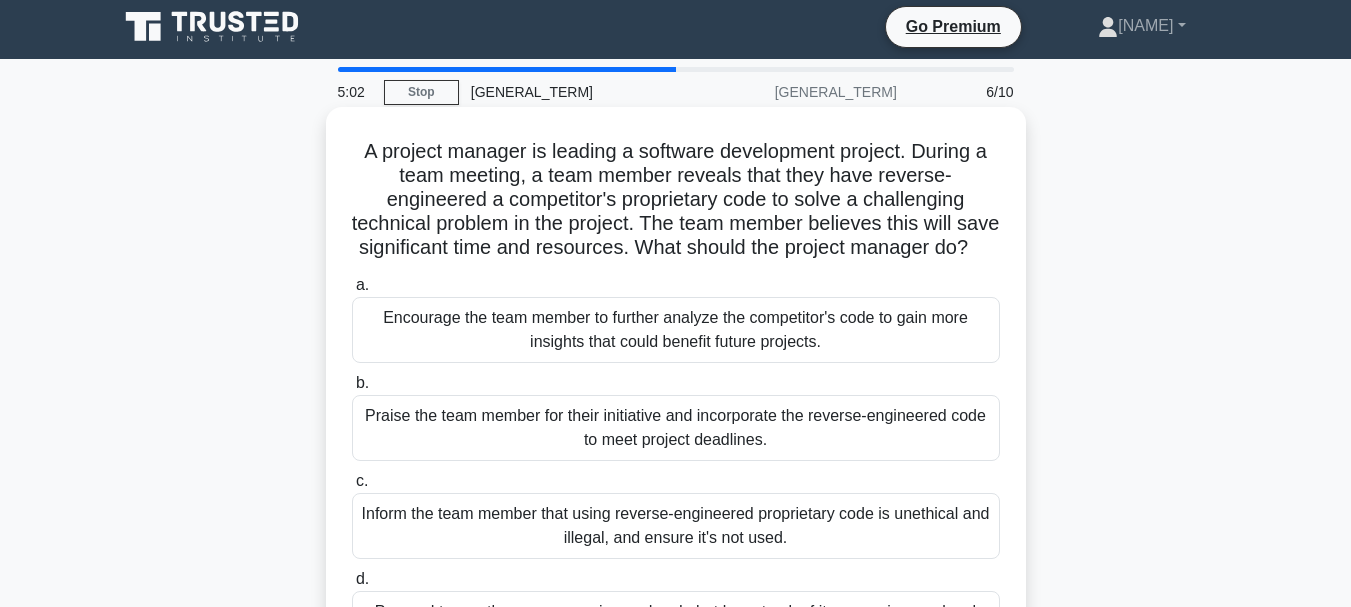 scroll, scrollTop: 0, scrollLeft: 0, axis: both 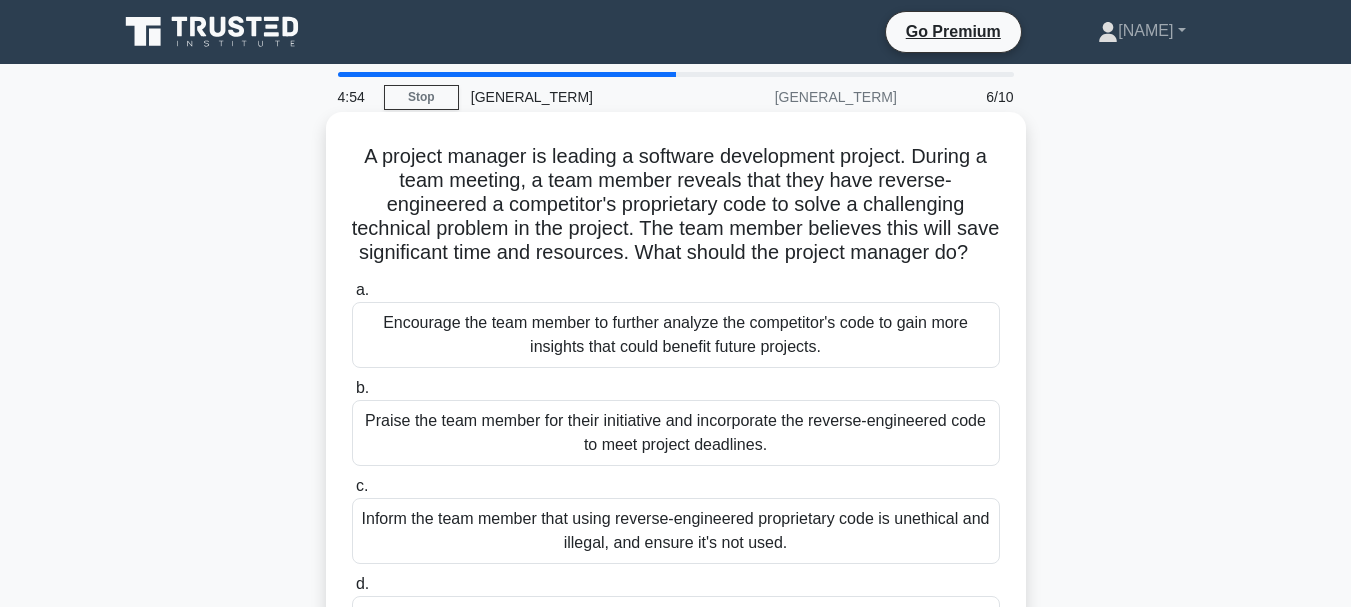 click on "Encourage the team member to further analyze the competitor's code to gain more insights that could benefit future projects." at bounding box center [676, 335] 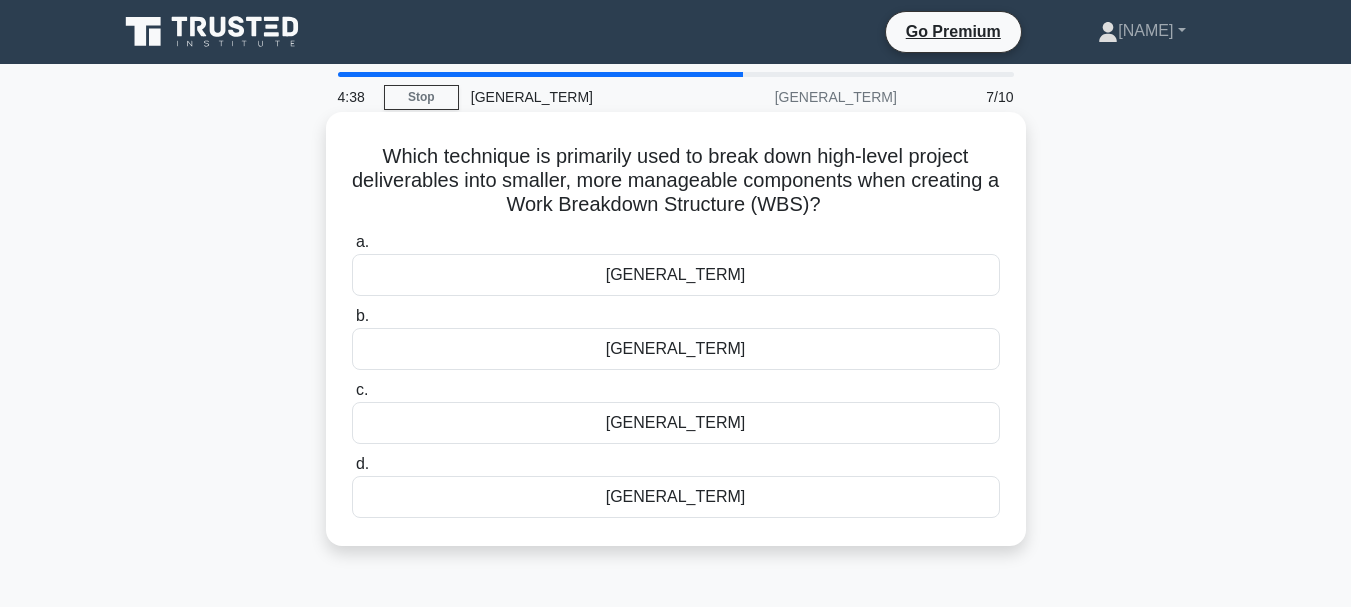 click on "Decomposition" at bounding box center [676, 275] 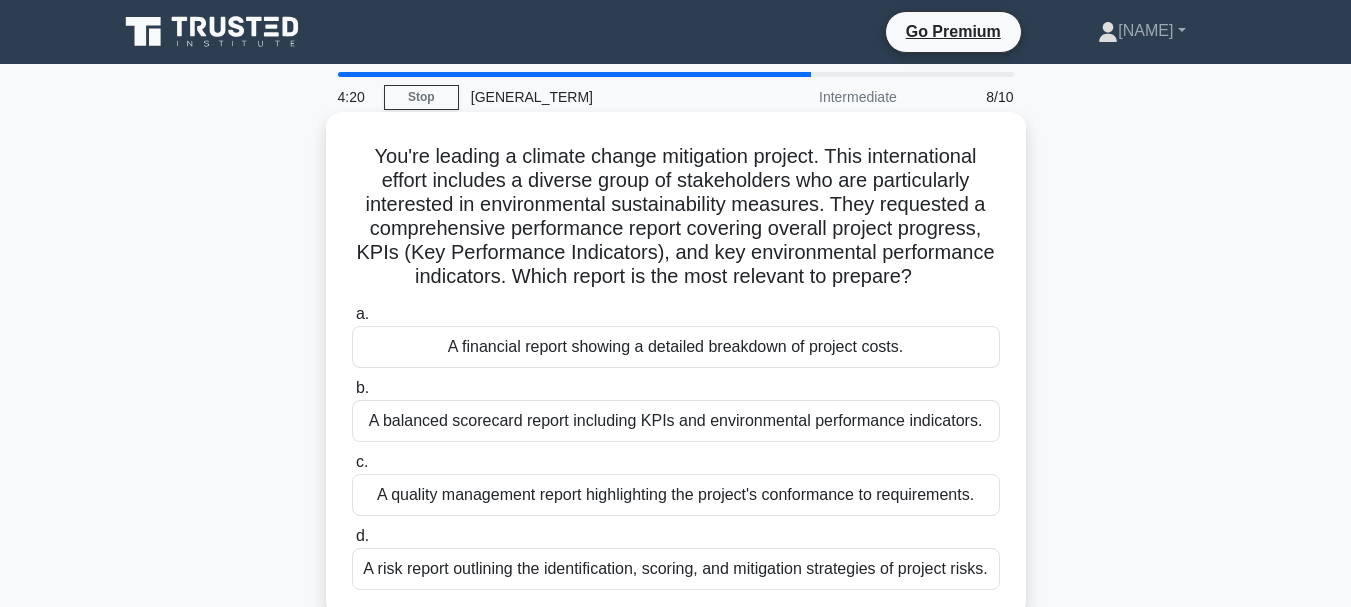 click on "A balanced scorecard report including KPIs and environmental performance indicators." at bounding box center (676, 421) 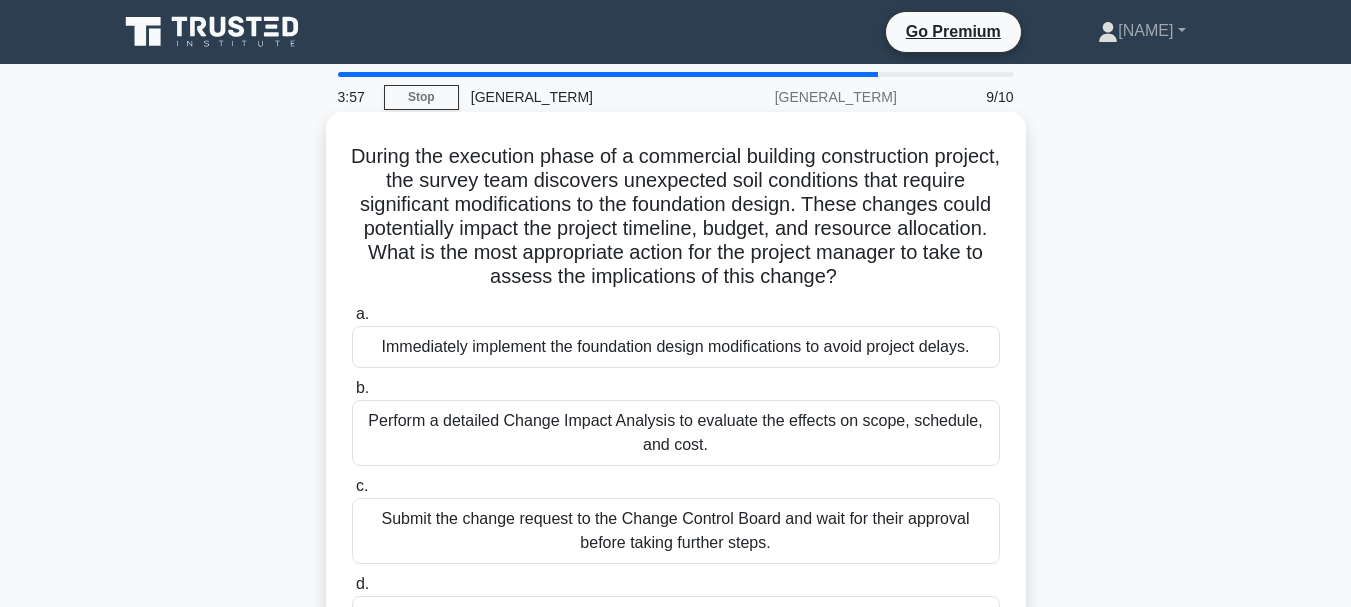 scroll, scrollTop: 100, scrollLeft: 0, axis: vertical 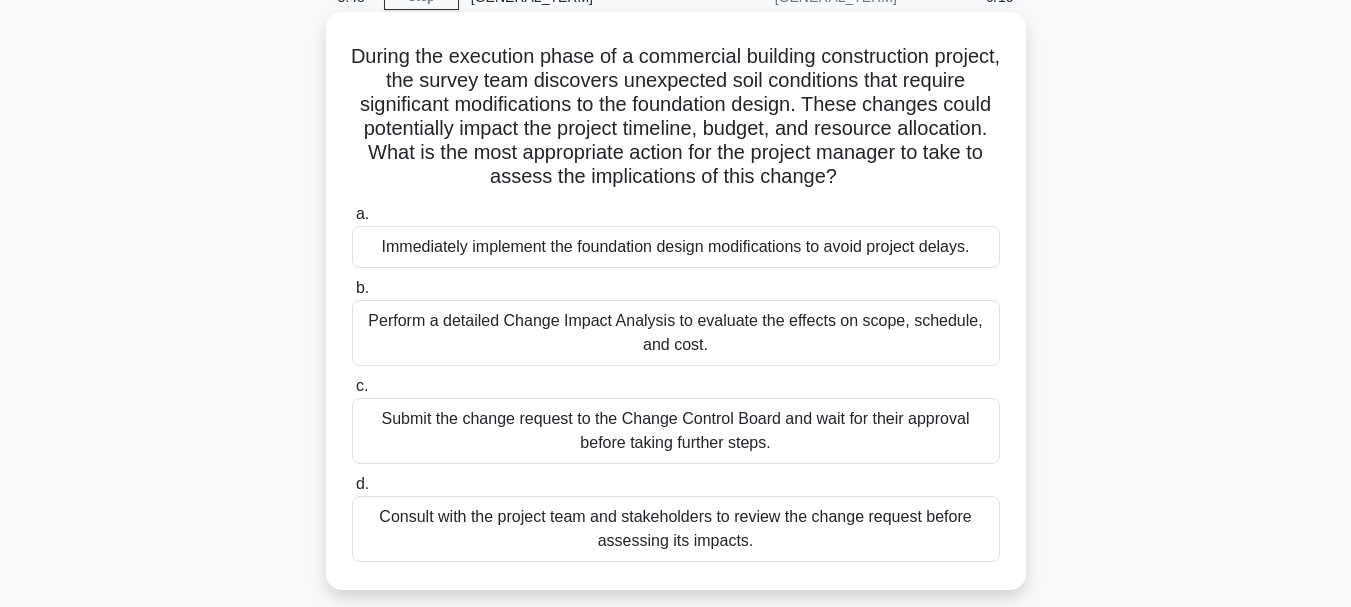 click on "Consult with the project team and stakeholders to review the change request before assessing its impacts." at bounding box center [676, 529] 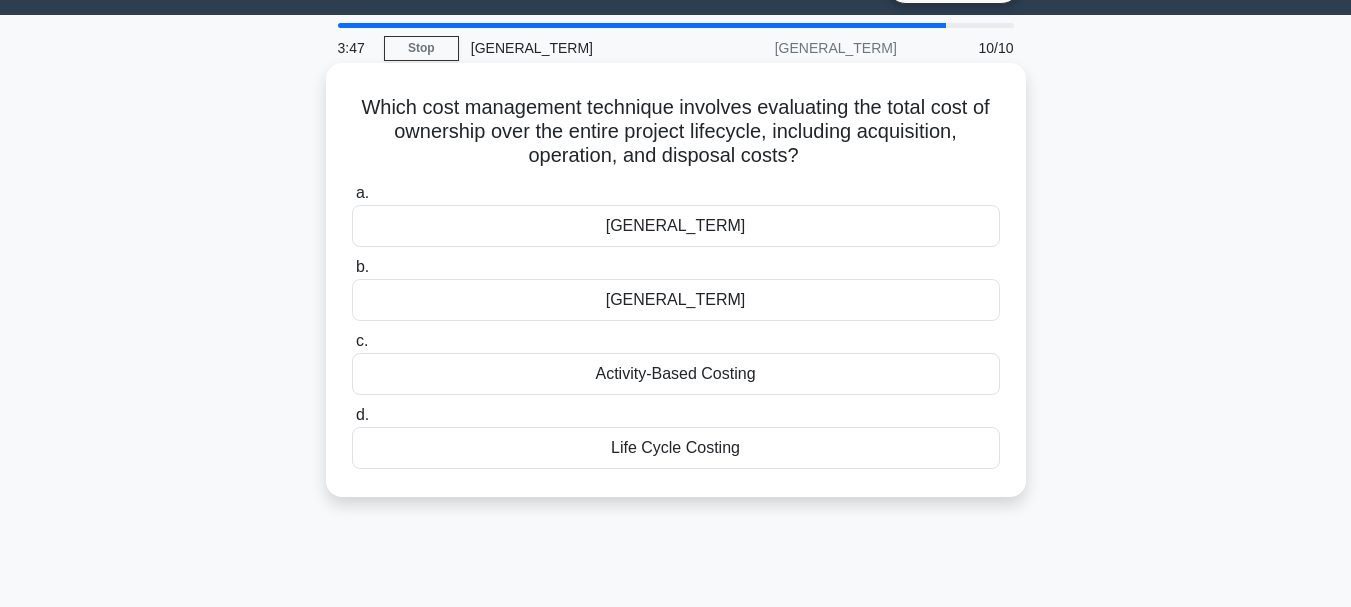 scroll, scrollTop: 0, scrollLeft: 0, axis: both 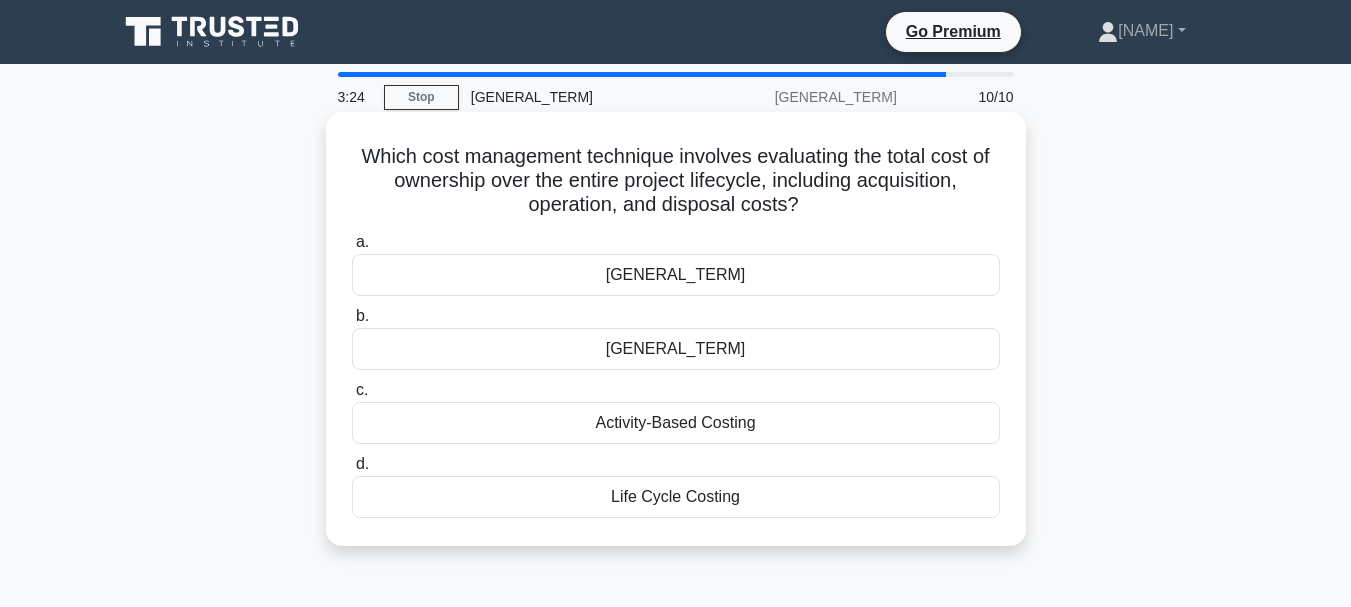 click on "Life Cycle Costing" at bounding box center [676, 497] 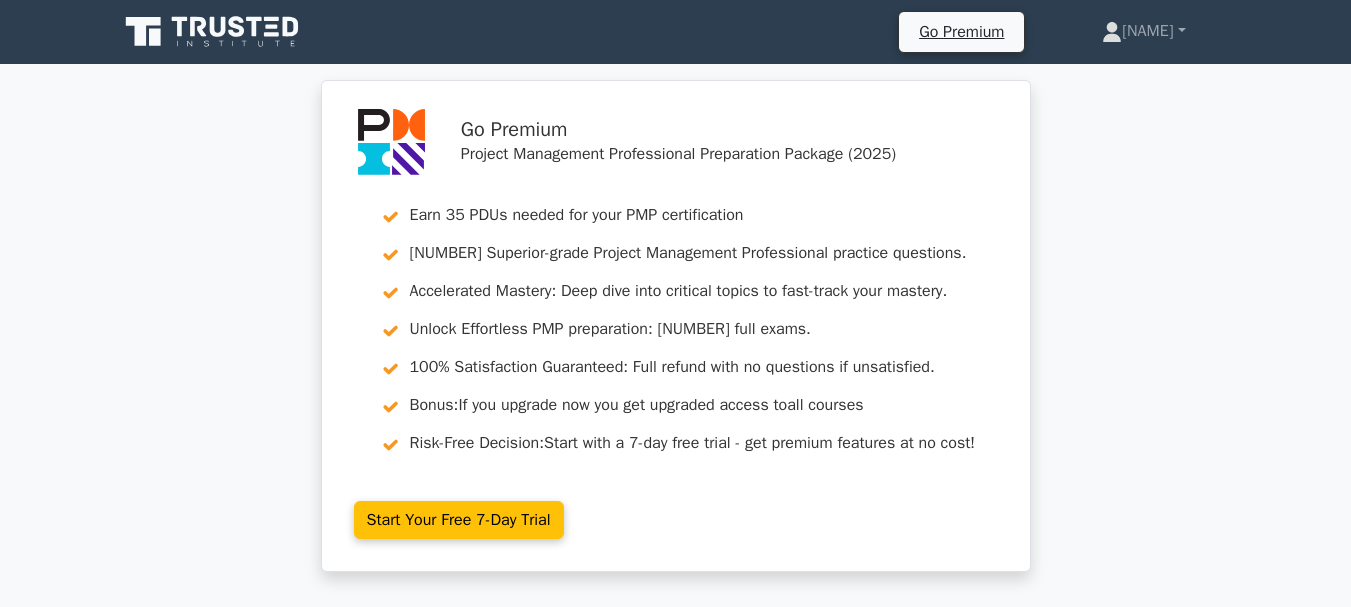 scroll, scrollTop: 300, scrollLeft: 0, axis: vertical 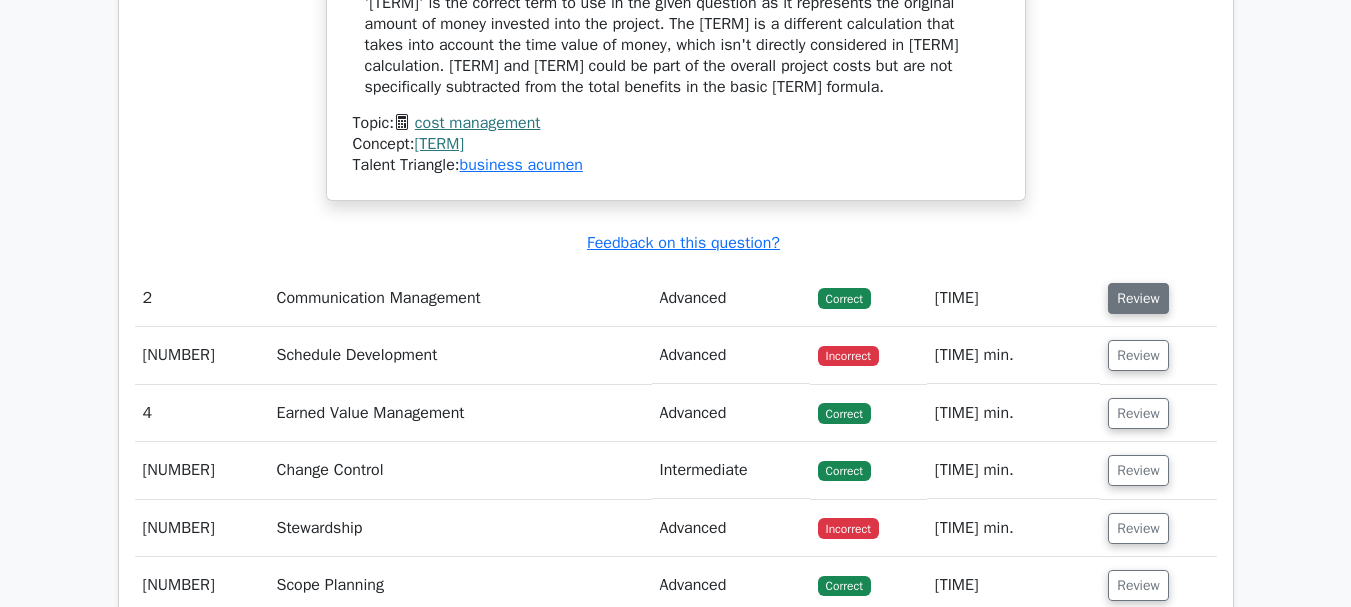 click on "Review" at bounding box center [1138, 298] 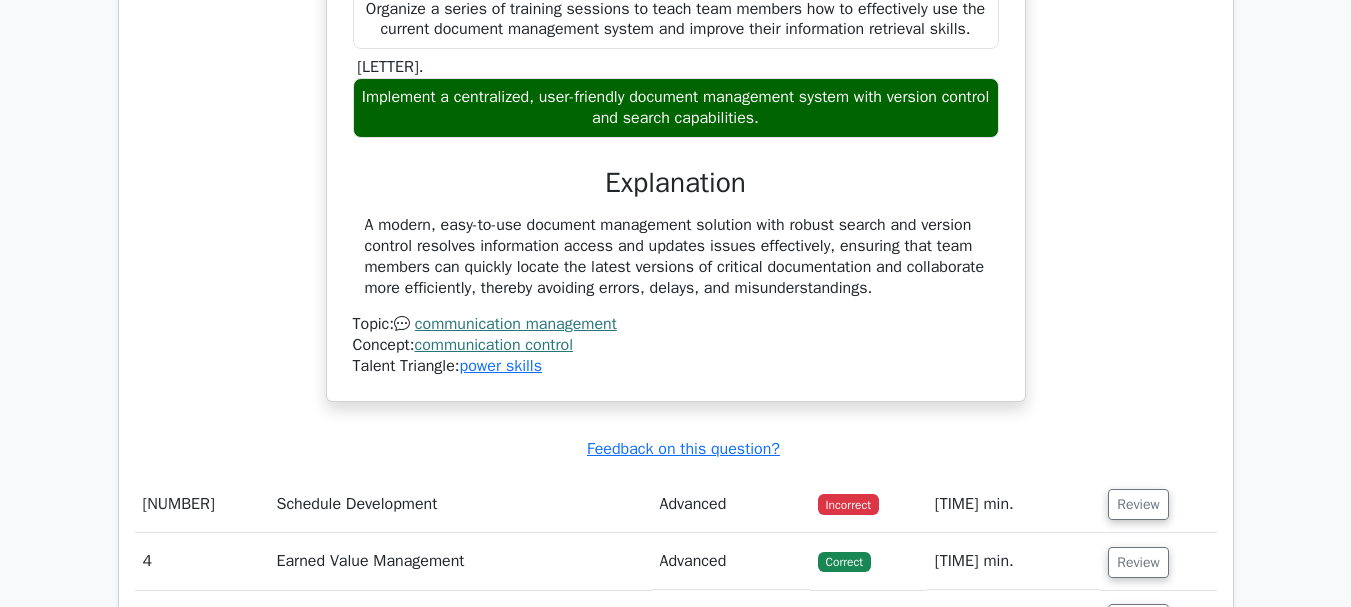 scroll, scrollTop: 3400, scrollLeft: 0, axis: vertical 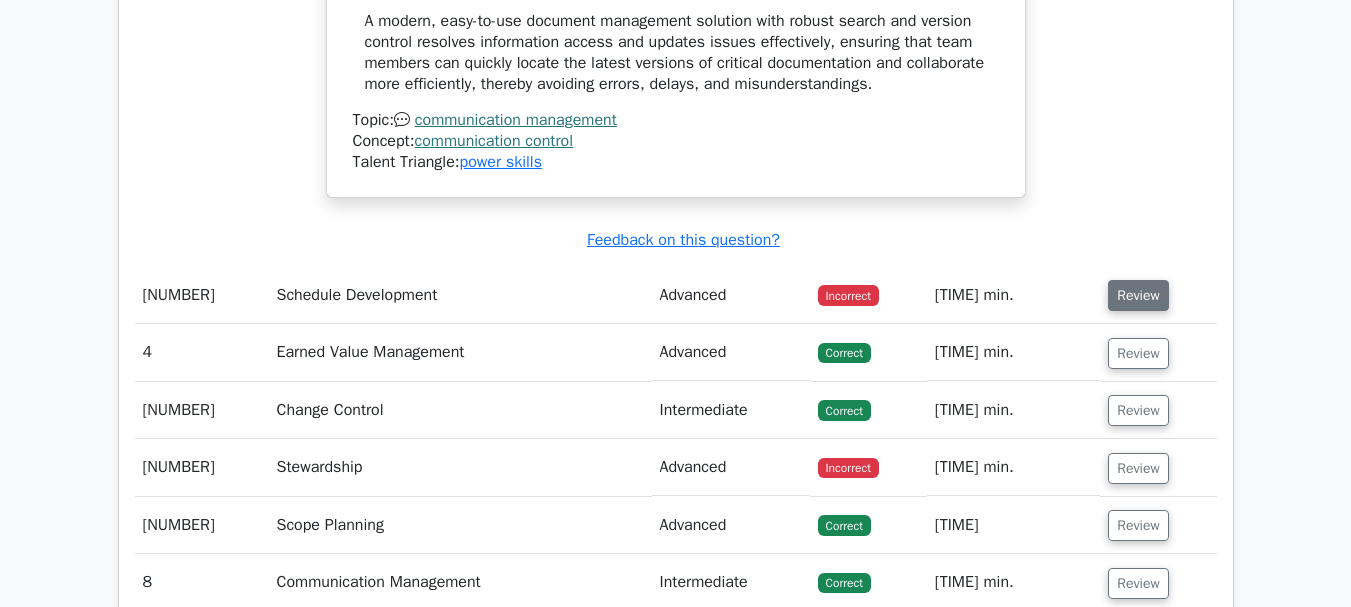 click on "Review" at bounding box center [1138, 295] 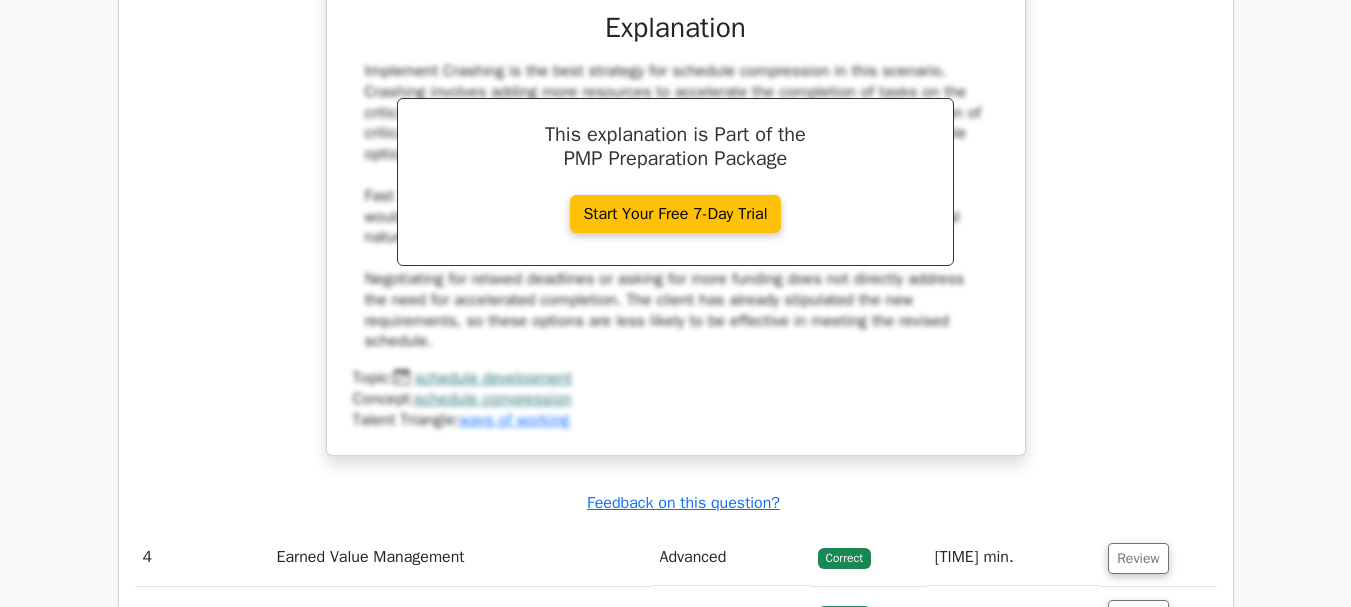 scroll, scrollTop: 4300, scrollLeft: 0, axis: vertical 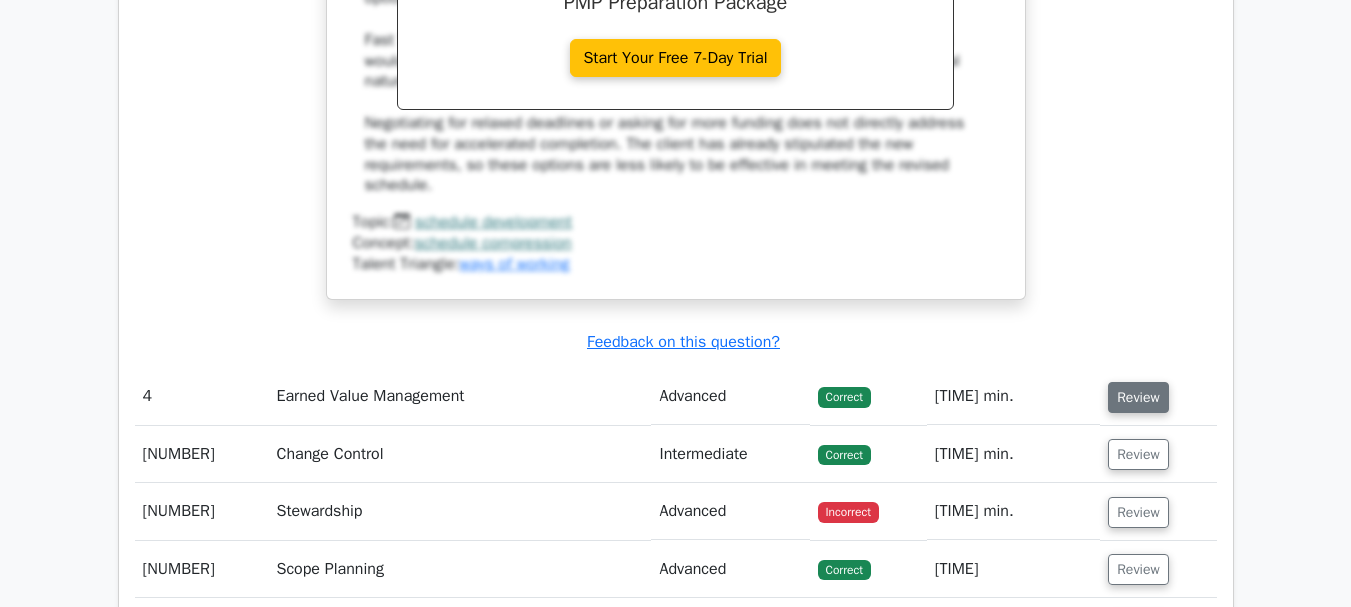 click on "Review" at bounding box center [1138, 397] 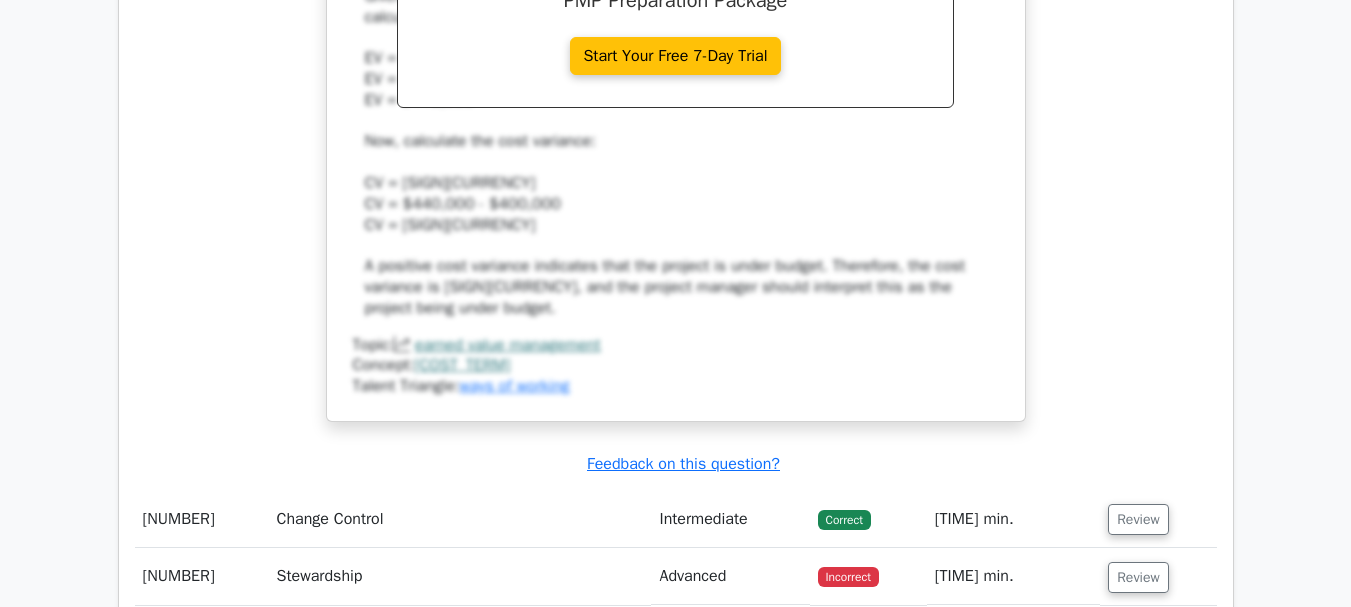 scroll, scrollTop: 5500, scrollLeft: 0, axis: vertical 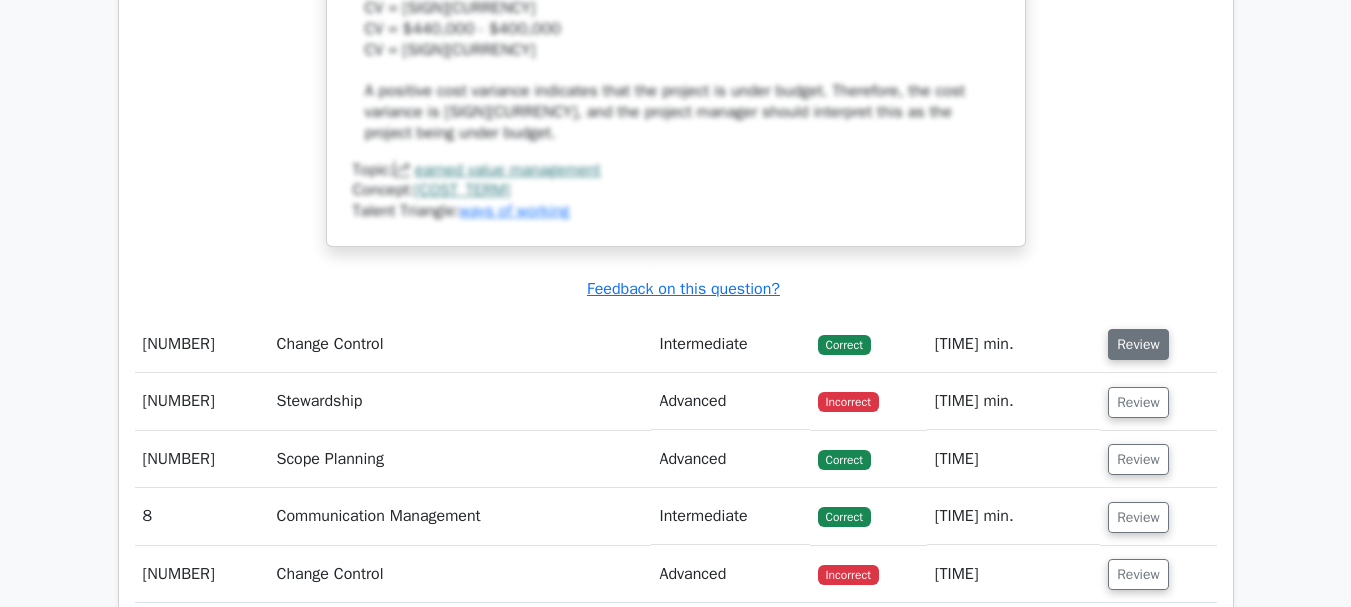click on "Review" at bounding box center (1138, 344) 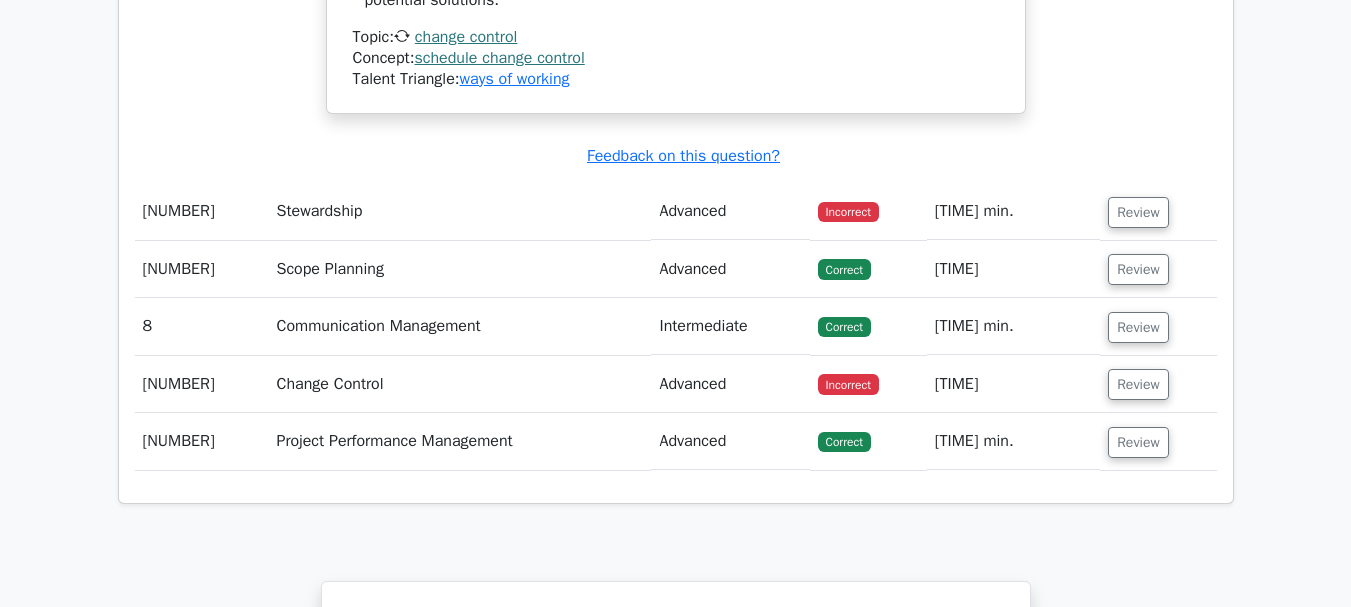 scroll, scrollTop: 7100, scrollLeft: 0, axis: vertical 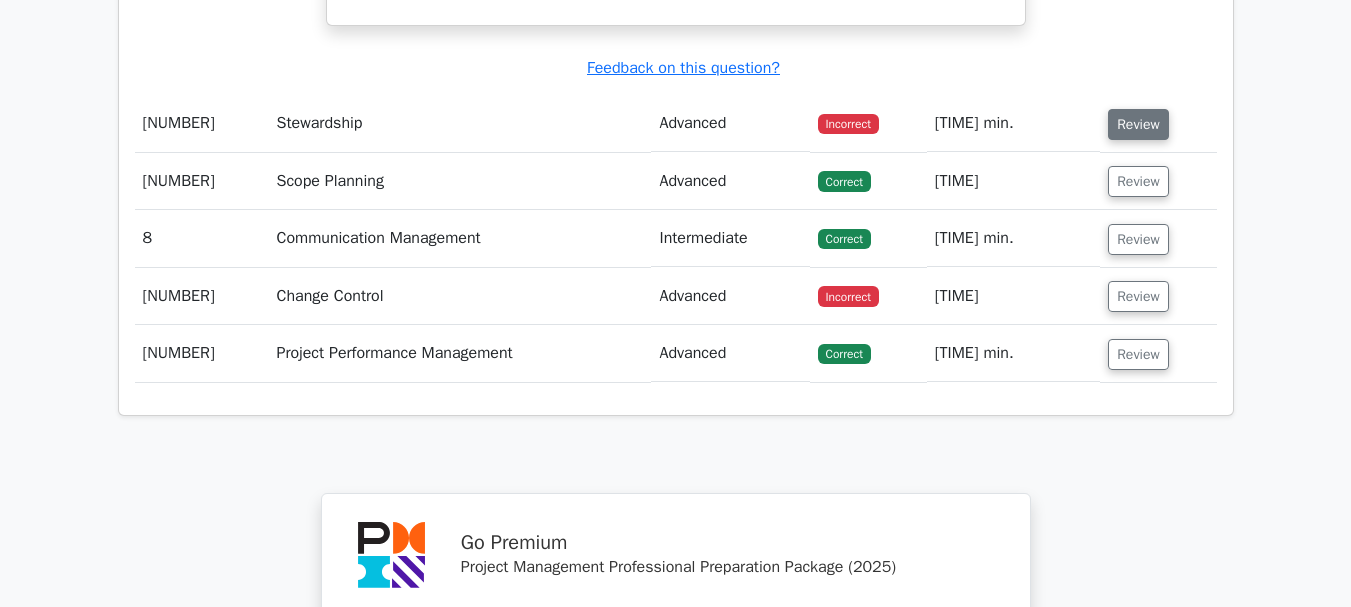 click on "Review" at bounding box center [1138, 124] 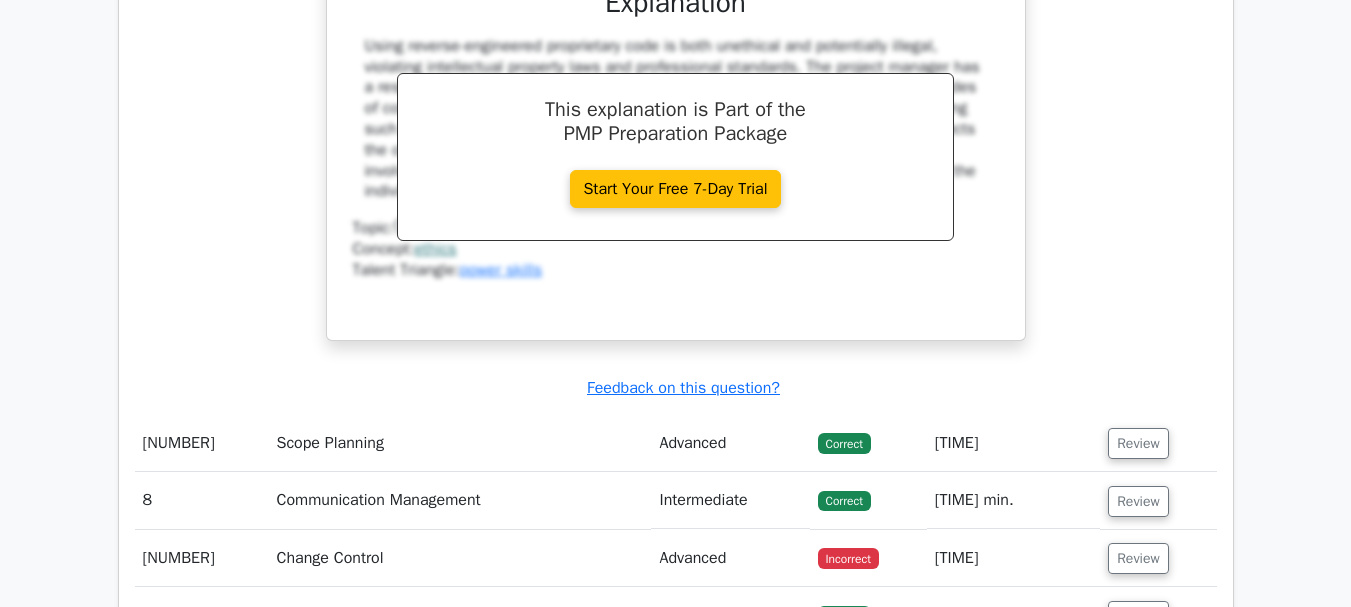 scroll, scrollTop: 7900, scrollLeft: 0, axis: vertical 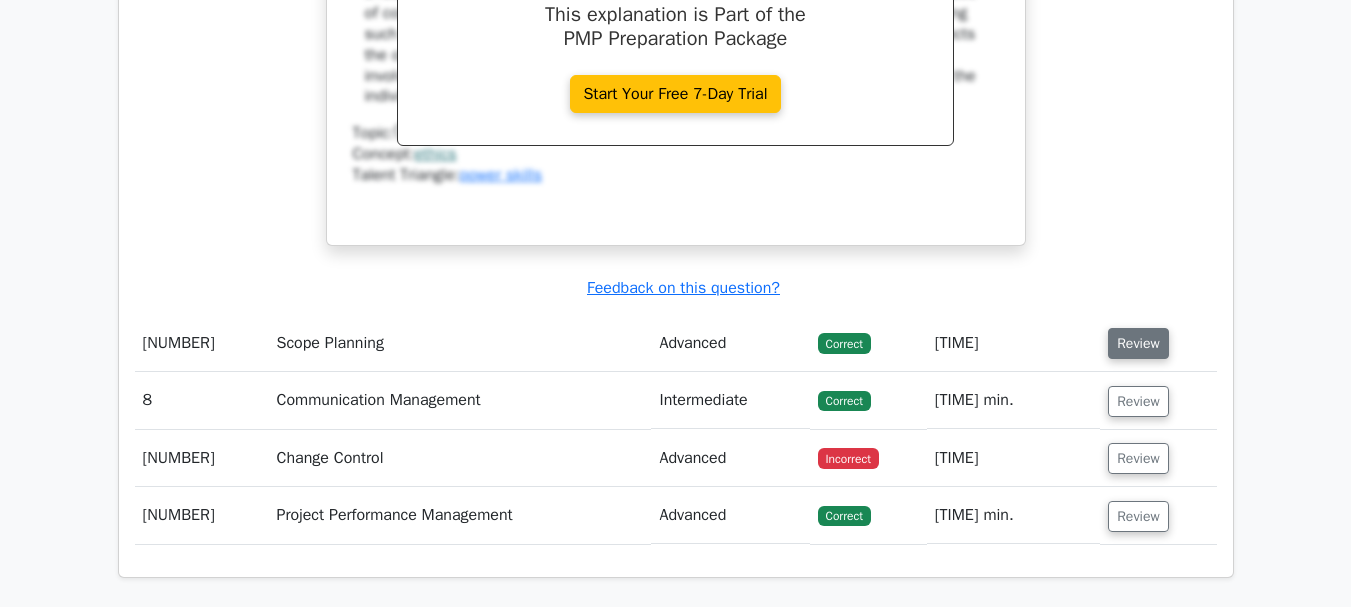 click on "Review" at bounding box center [1138, 343] 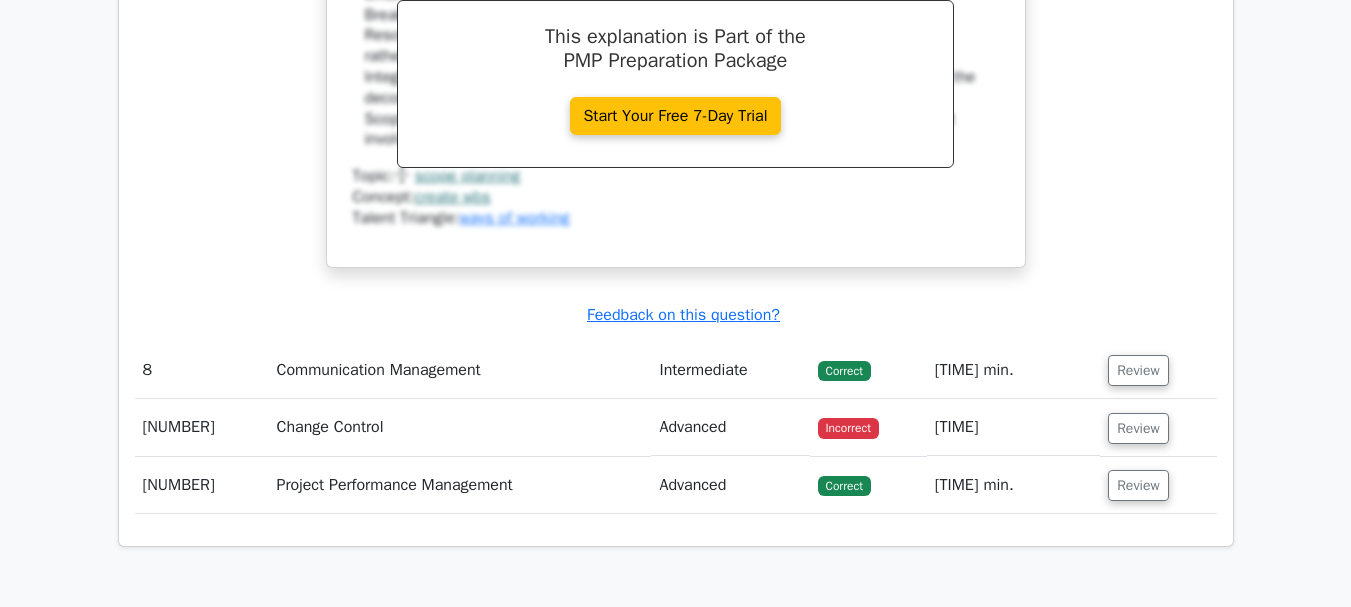scroll, scrollTop: 8900, scrollLeft: 0, axis: vertical 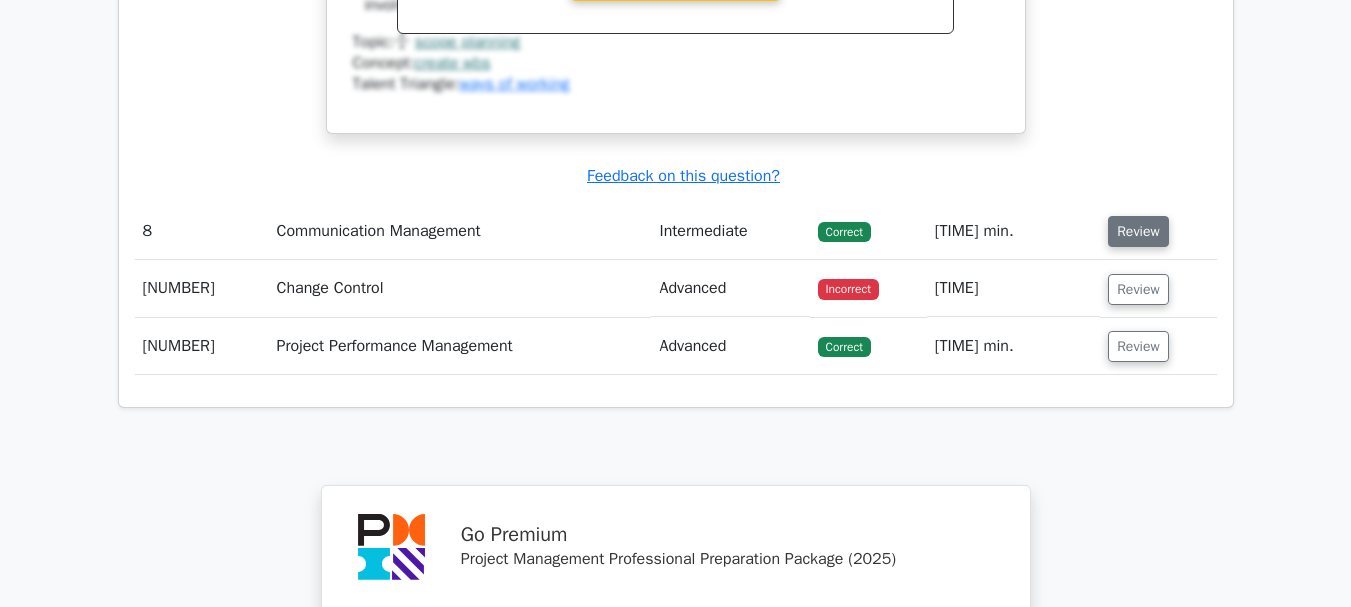 click on "Review" at bounding box center (1138, 231) 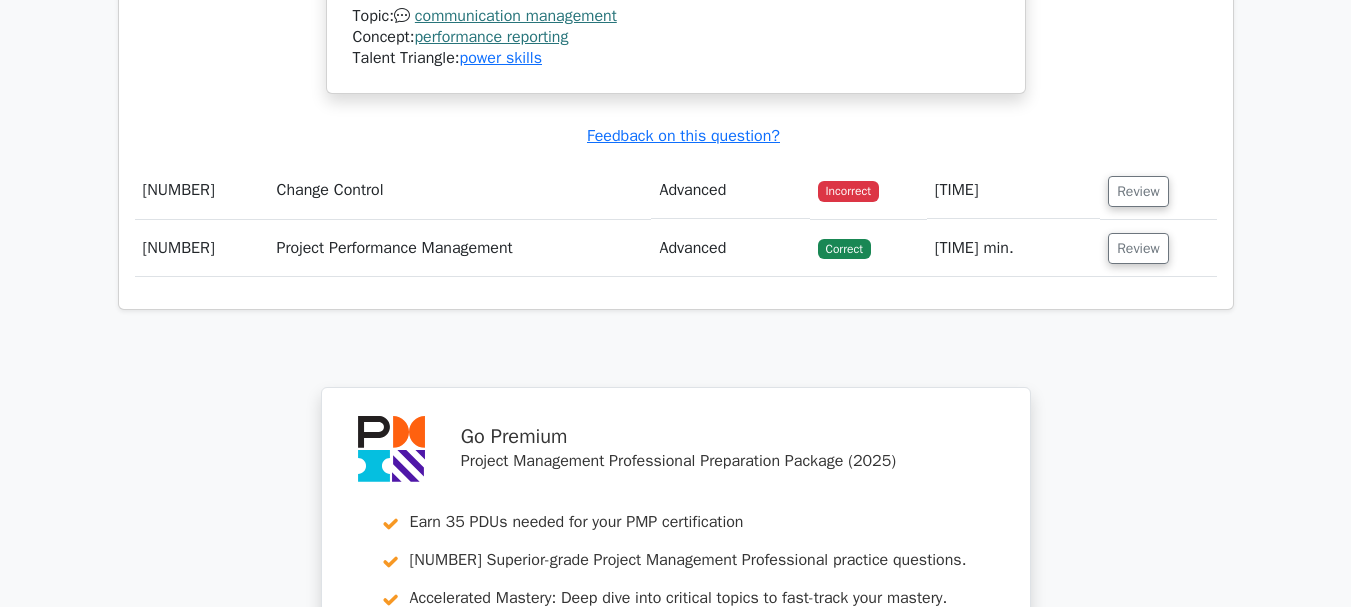 scroll, scrollTop: 10000, scrollLeft: 0, axis: vertical 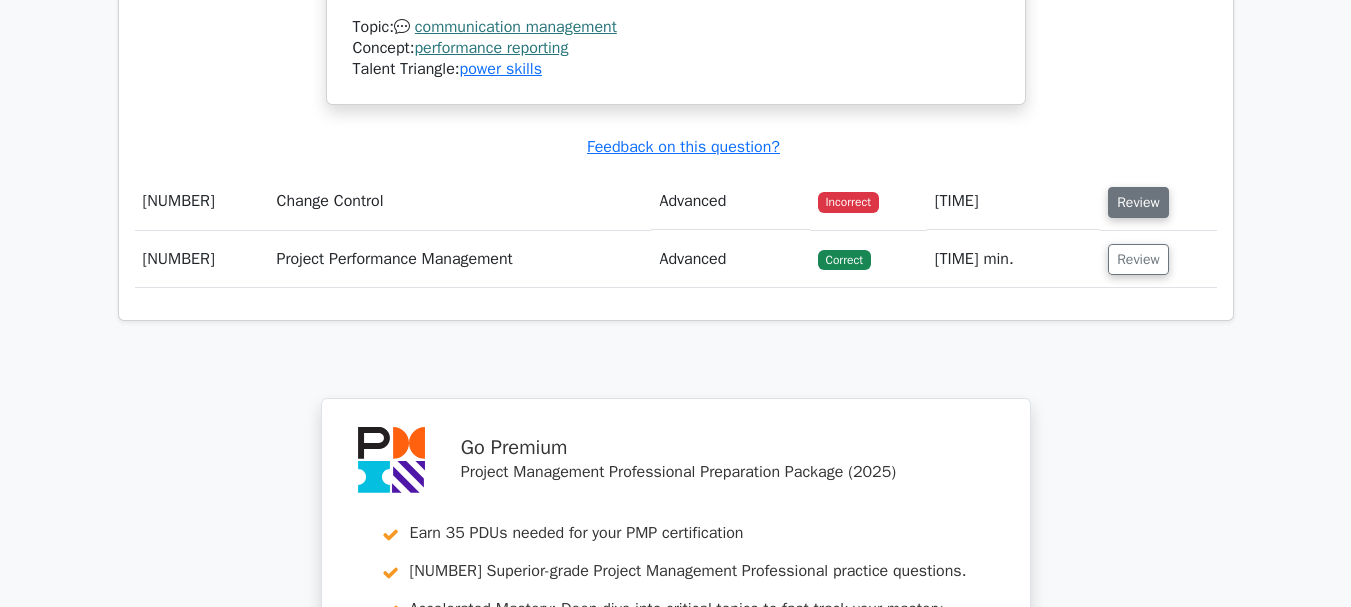 click on "Review" at bounding box center (1138, 202) 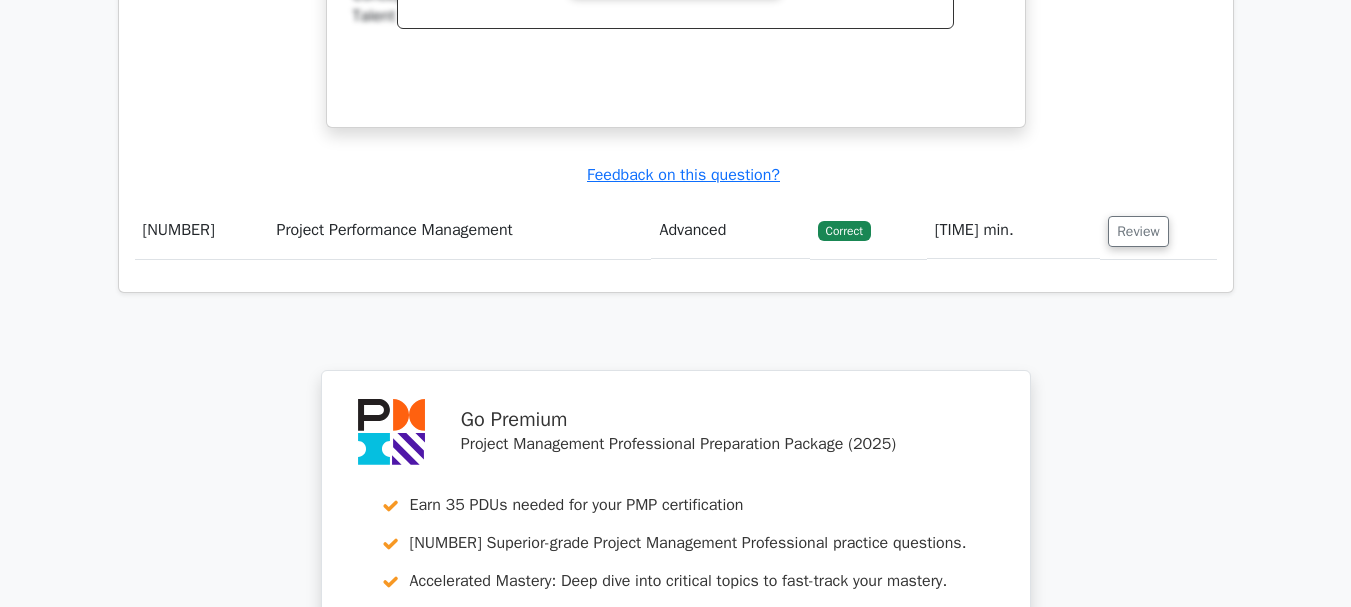scroll, scrollTop: 11000, scrollLeft: 0, axis: vertical 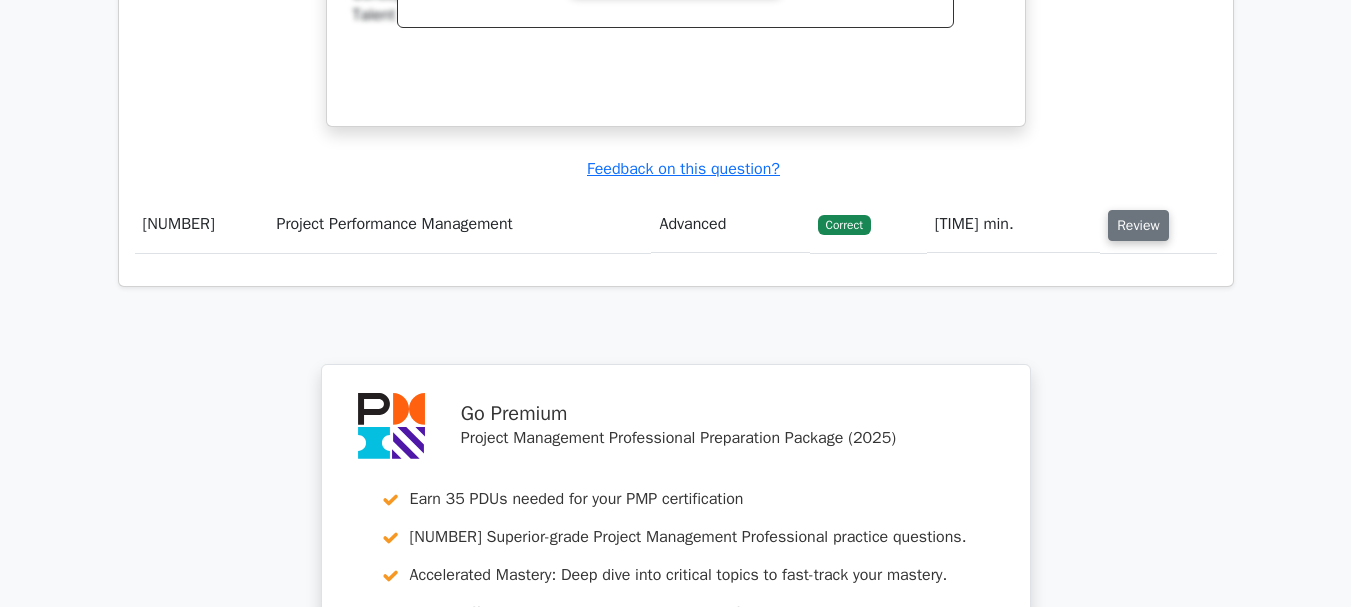 click on "Review" at bounding box center (1138, 225) 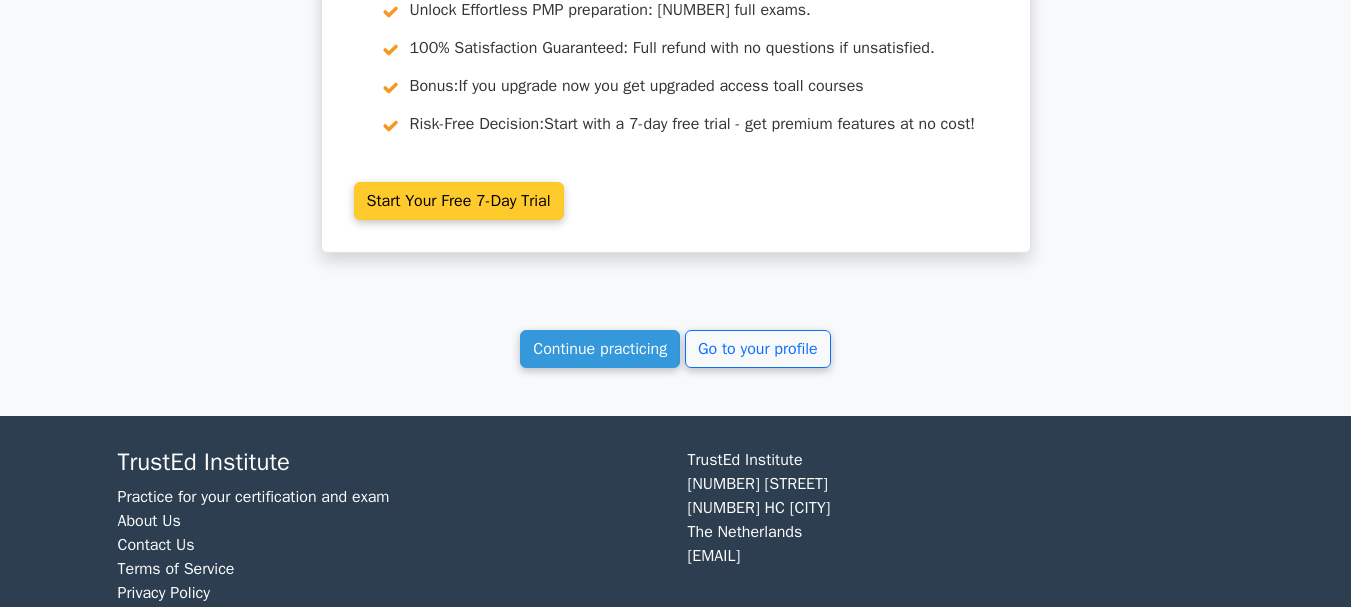 scroll, scrollTop: 12567, scrollLeft: 0, axis: vertical 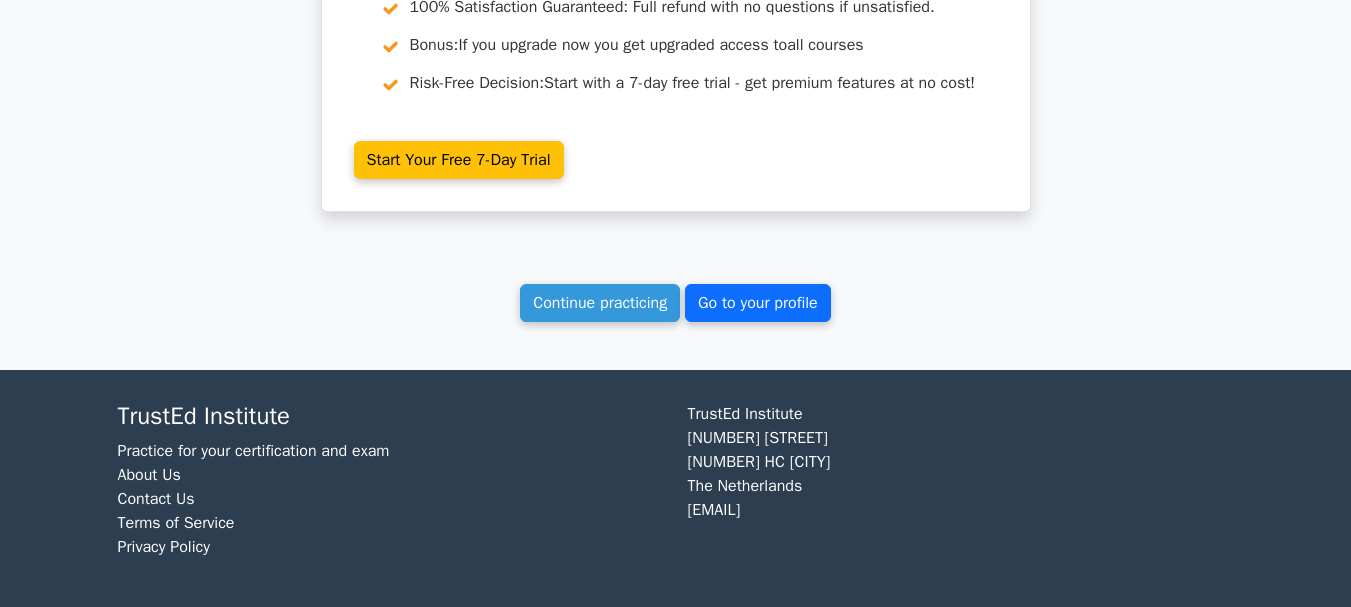 click on "Go to your profile" at bounding box center (758, 303) 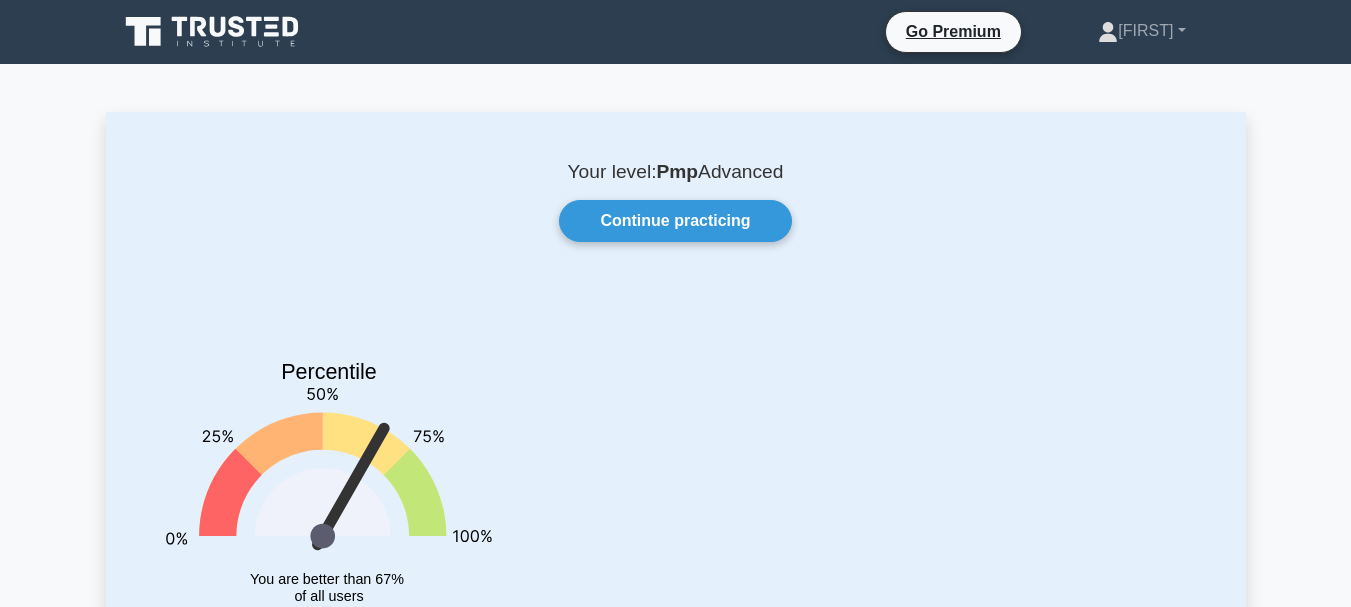 scroll, scrollTop: 0, scrollLeft: 0, axis: both 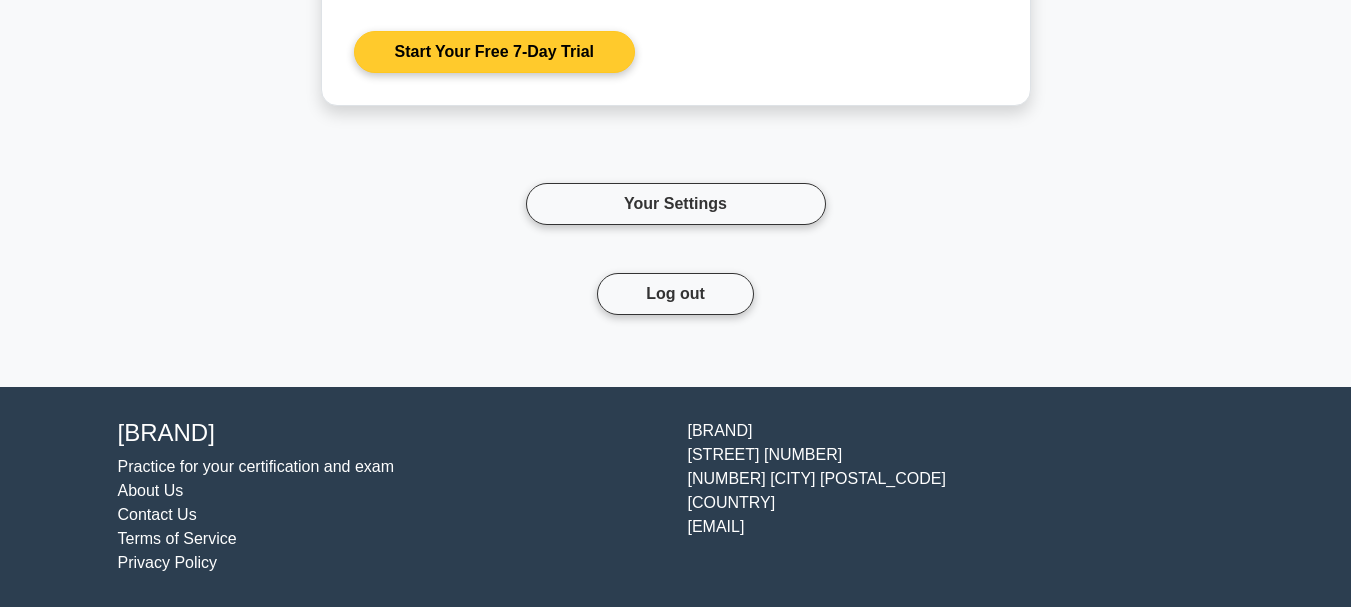 drag, startPoint x: 145, startPoint y: 91, endPoint x: 377, endPoint y: 96, distance: 232.05388 